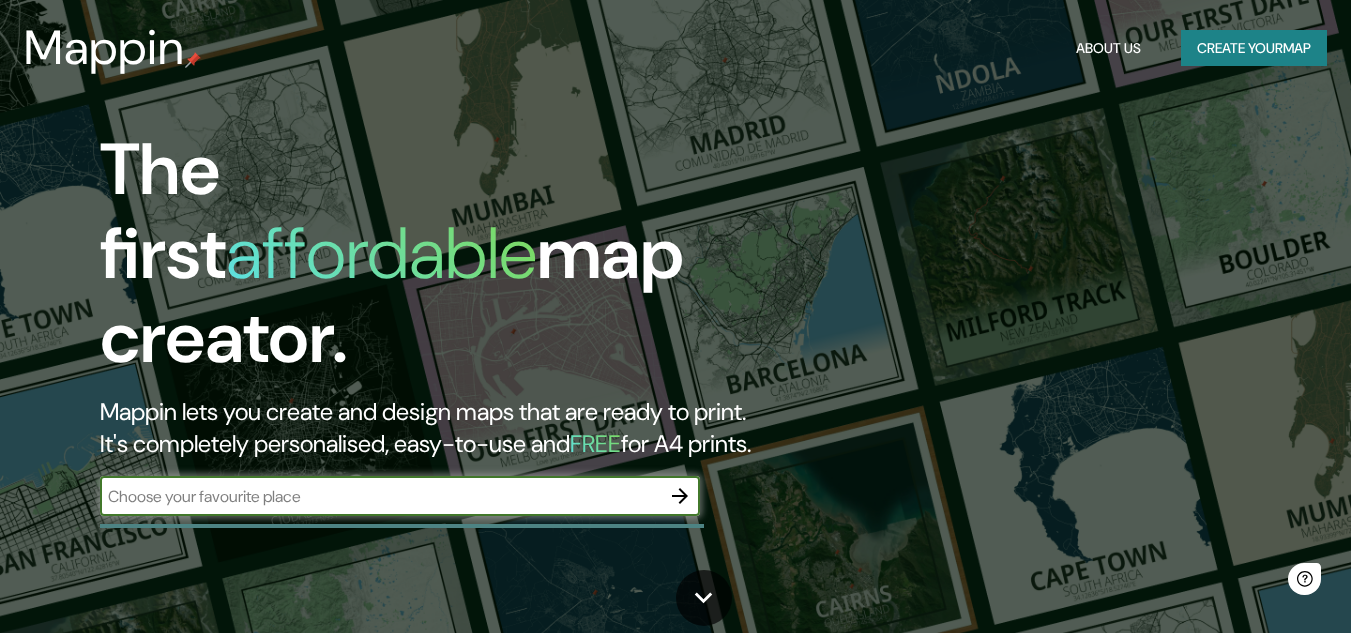 scroll, scrollTop: 0, scrollLeft: 0, axis: both 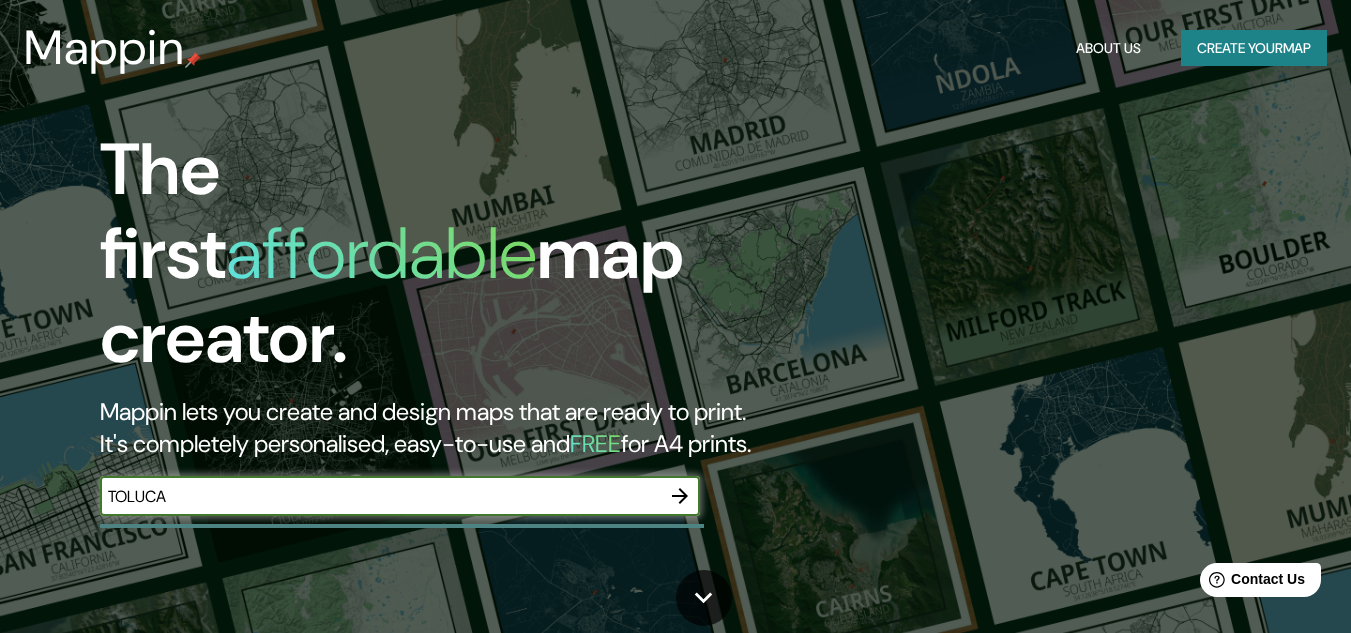 type on "TOLUCA" 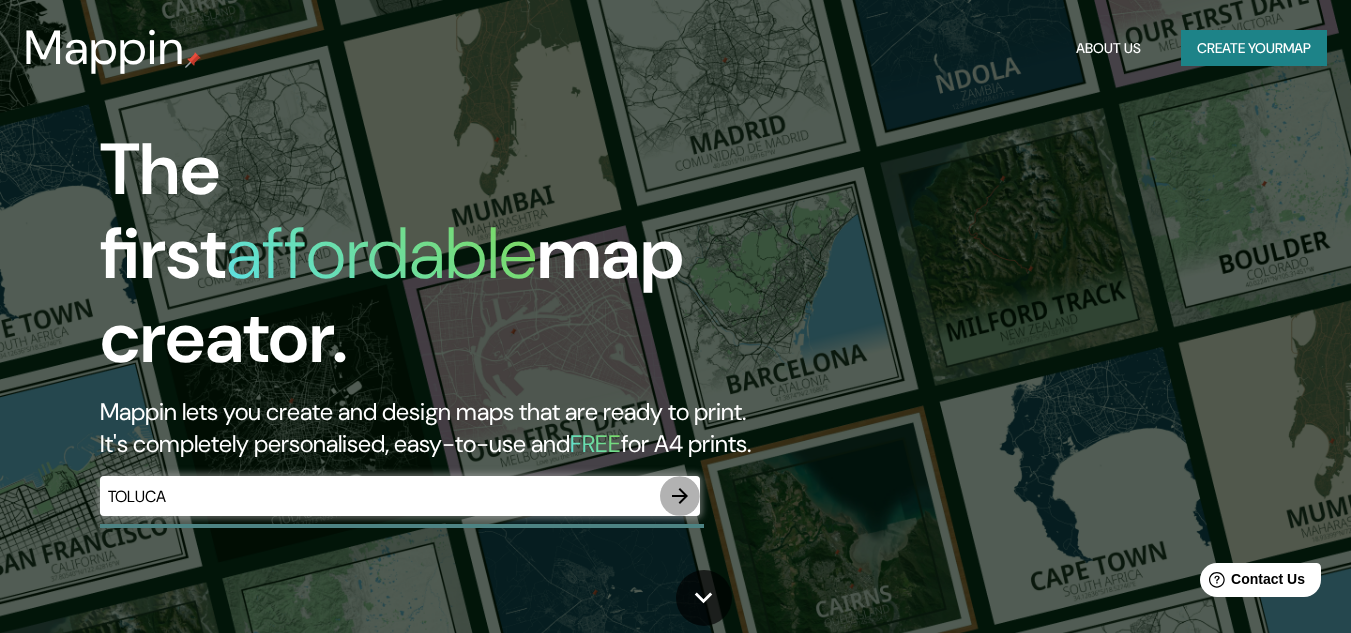 click 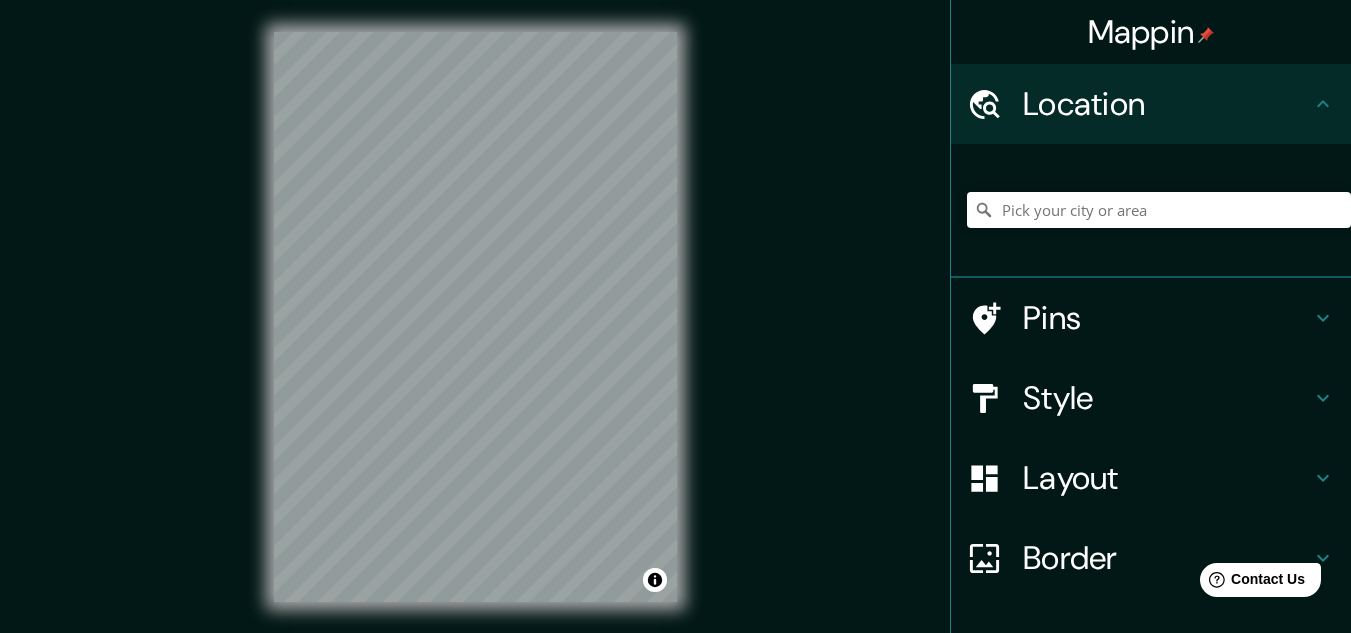 click on "Location" at bounding box center [1167, 104] 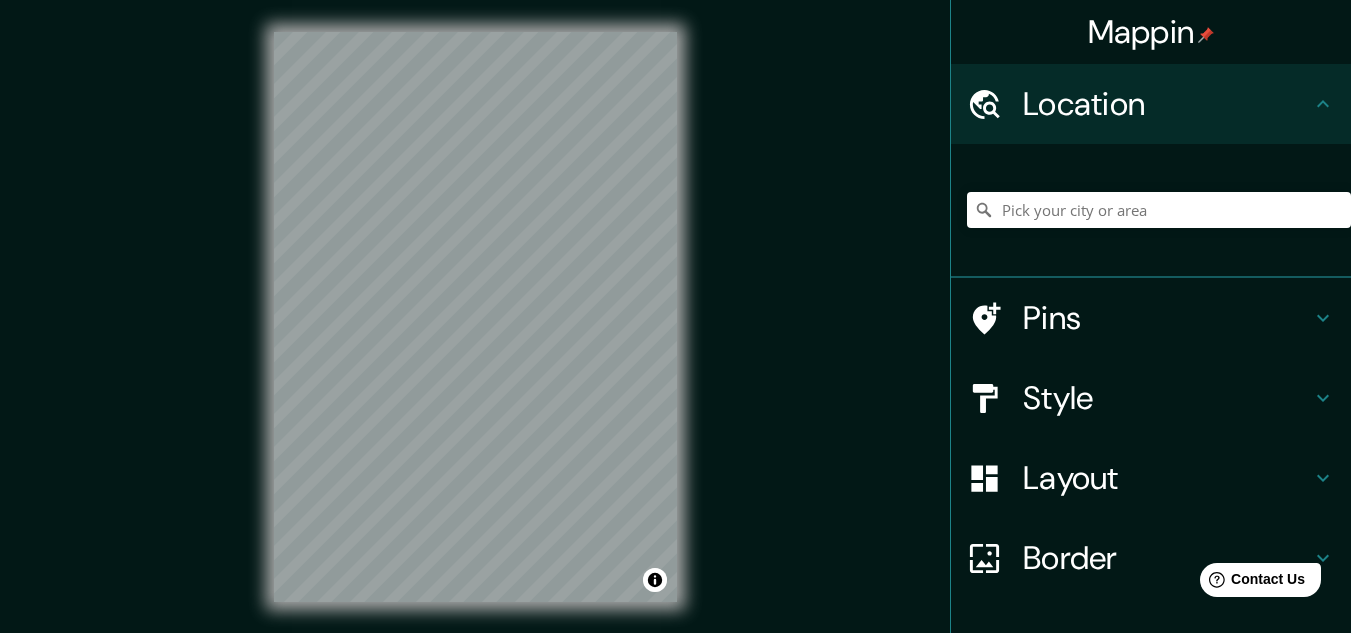 click 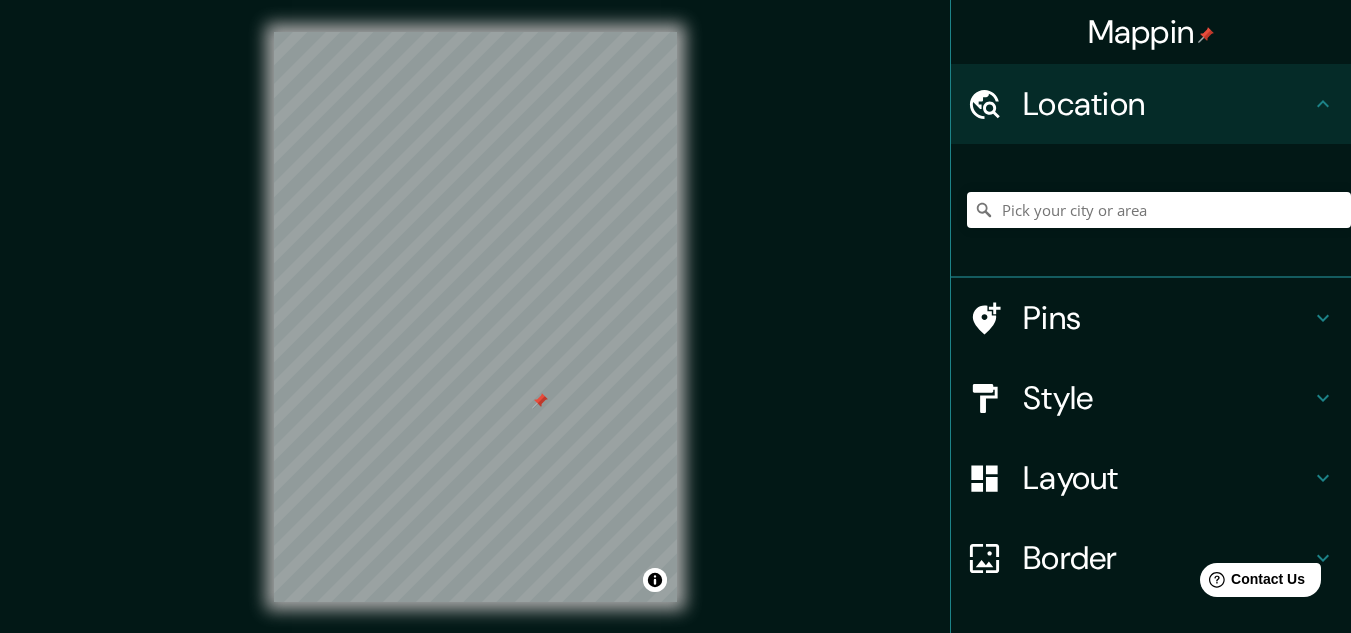 click at bounding box center [475, 32] 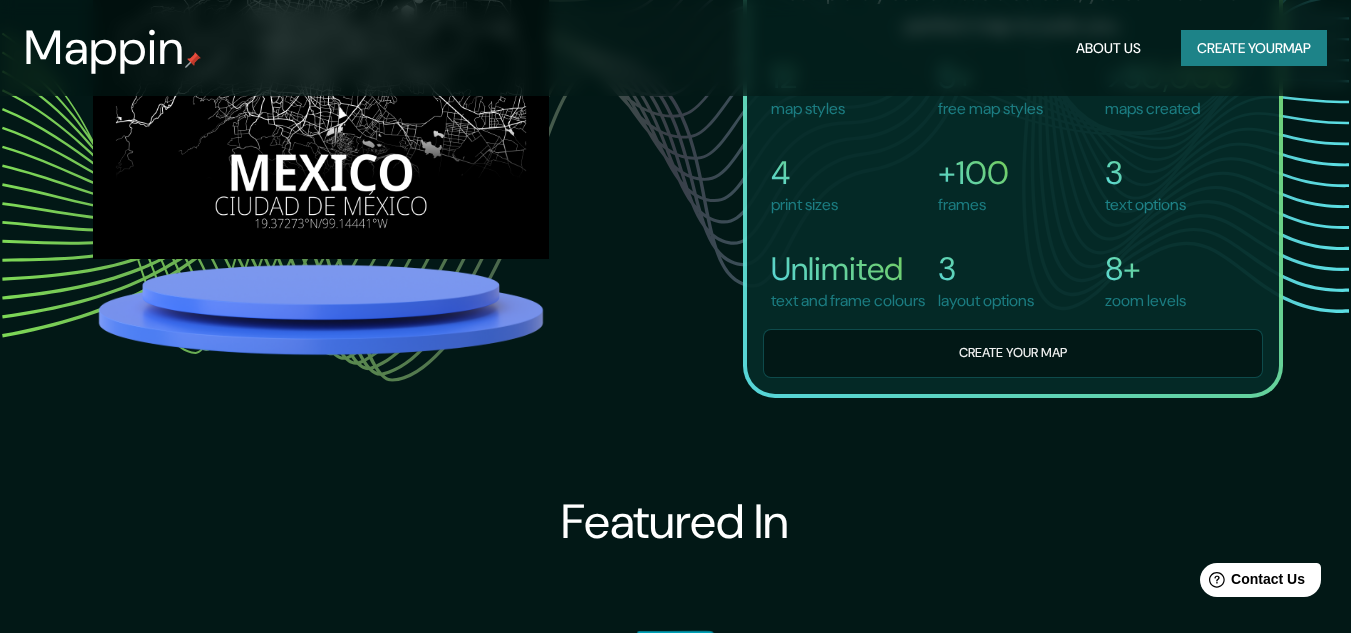 scroll, scrollTop: 0, scrollLeft: 0, axis: both 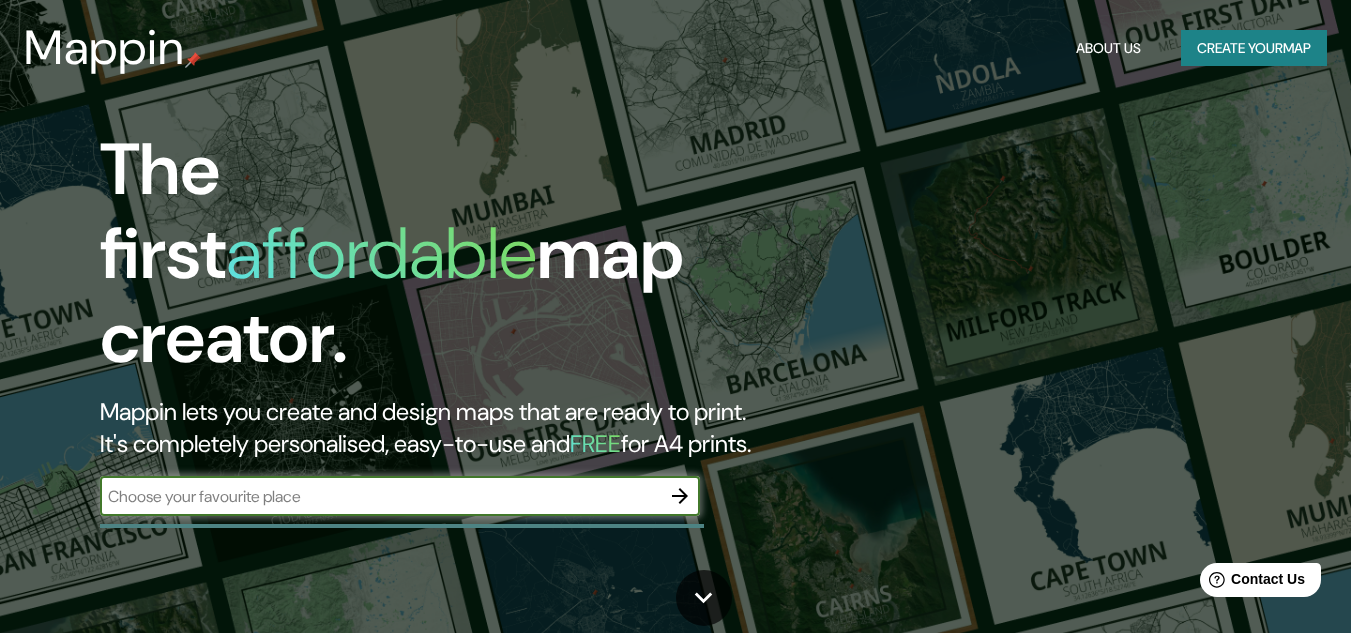 click on "Create your   map" at bounding box center (1254, 48) 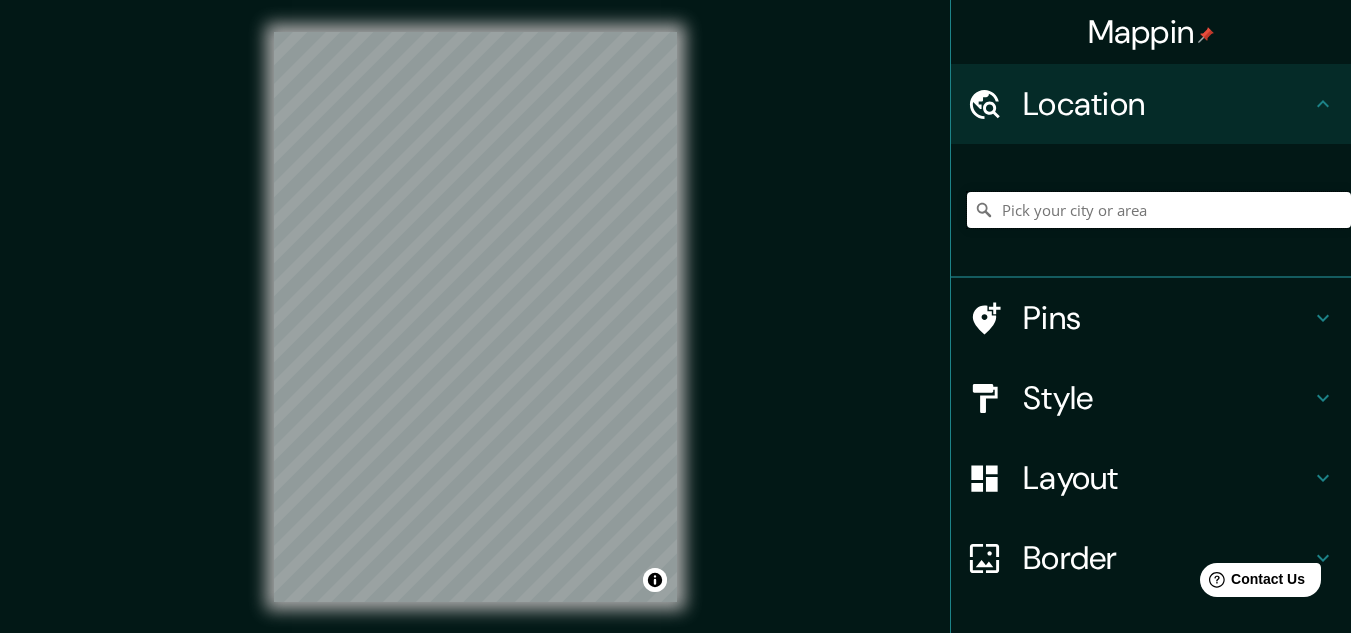 click at bounding box center (1159, 210) 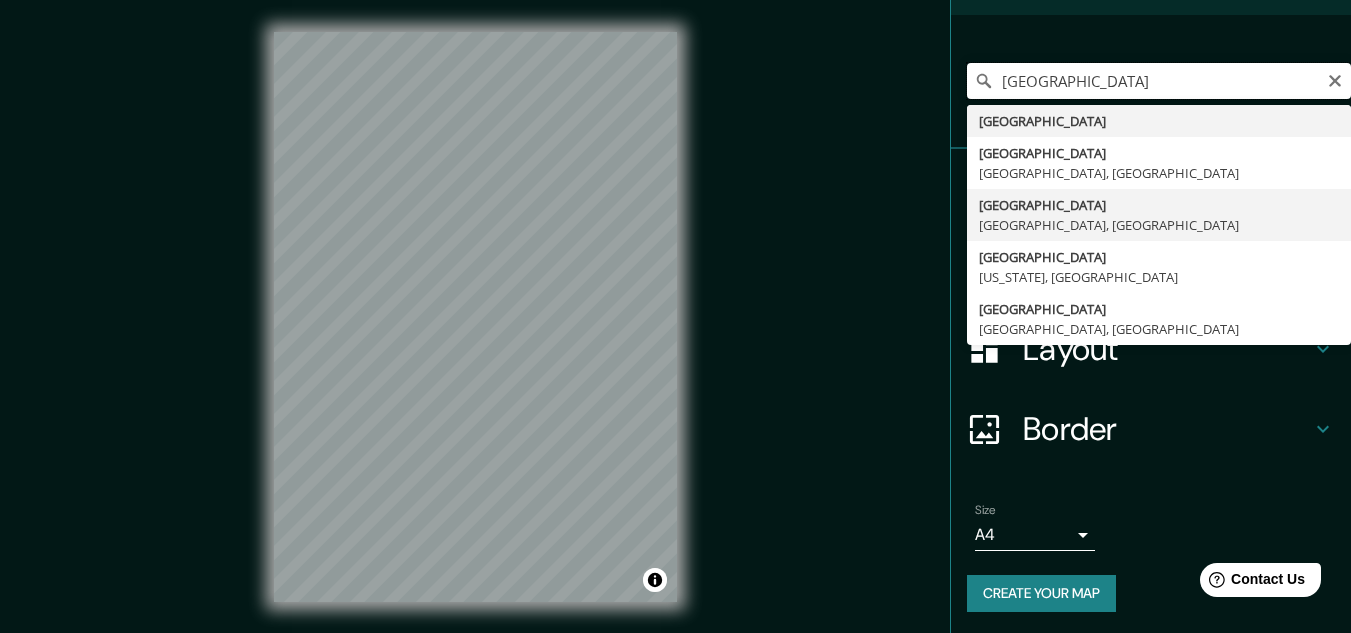 scroll, scrollTop: 132, scrollLeft: 0, axis: vertical 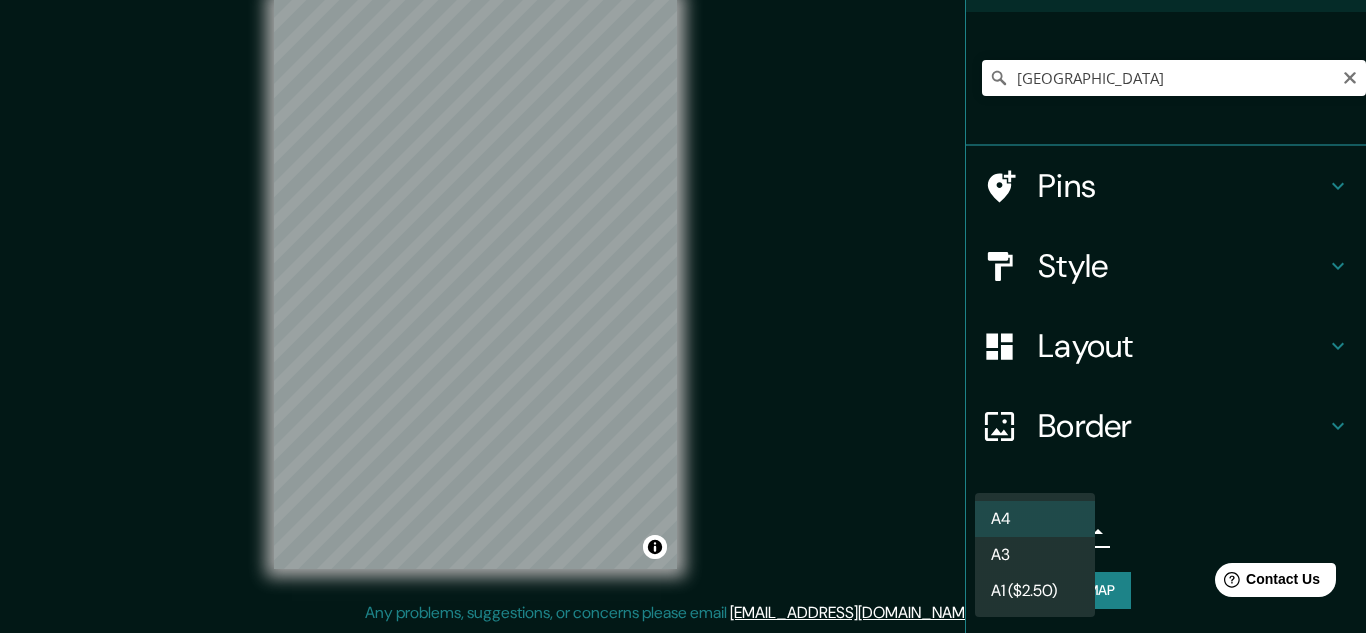 click on "Mappin Location MEXICO CITY City of the Sun  Nuevo México, Estados Unidos City Heights  San Diego, California, Estados Unidos Industry  California, Estados Unidos Industrial Corridor  Carlsbad, California, Estados Unidos City by the Sea  Texas, Estados Unidos Pins Style Layout Border Choose a border.  Hint : you can make layers of the frame opaque to create some cool effects. None Simple Transparent Fancy Size A4 single Create your map © Mapbox   © OpenStreetMap   Improve this map Any problems, suggestions, or concerns please email    help@mappin.pro . . . A4 A3 A1 ($2.50)" at bounding box center (683, 283) 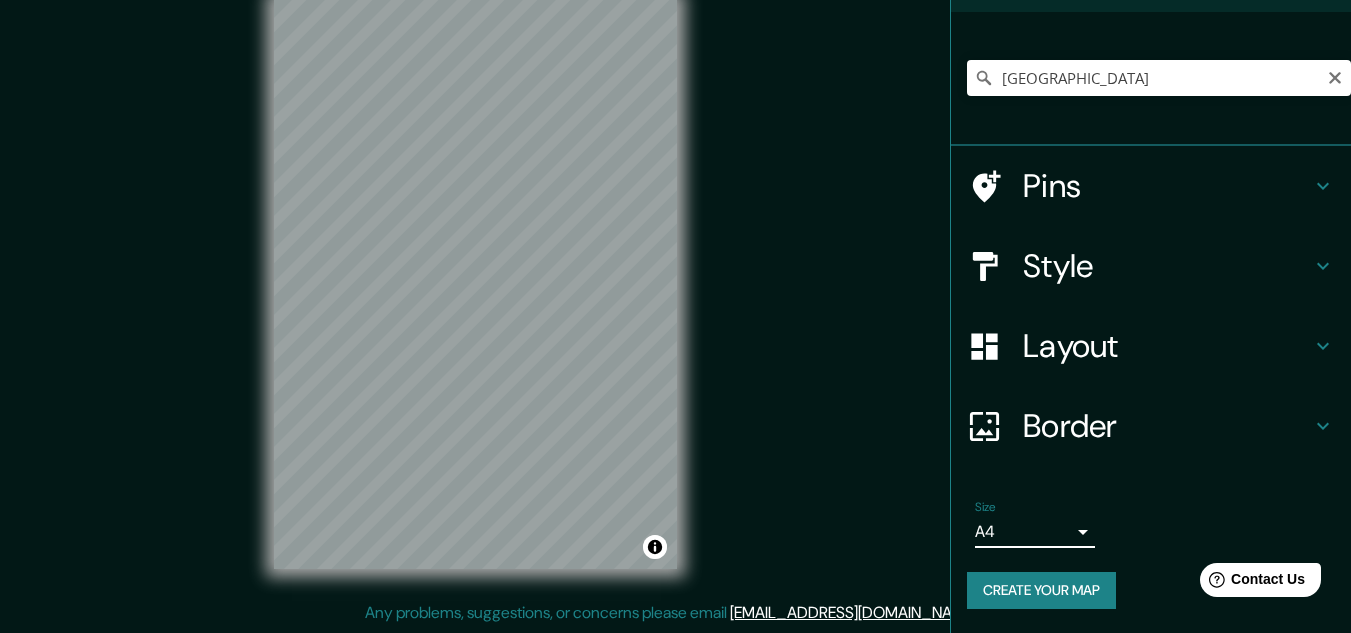 click on "Pins" at bounding box center (1167, 186) 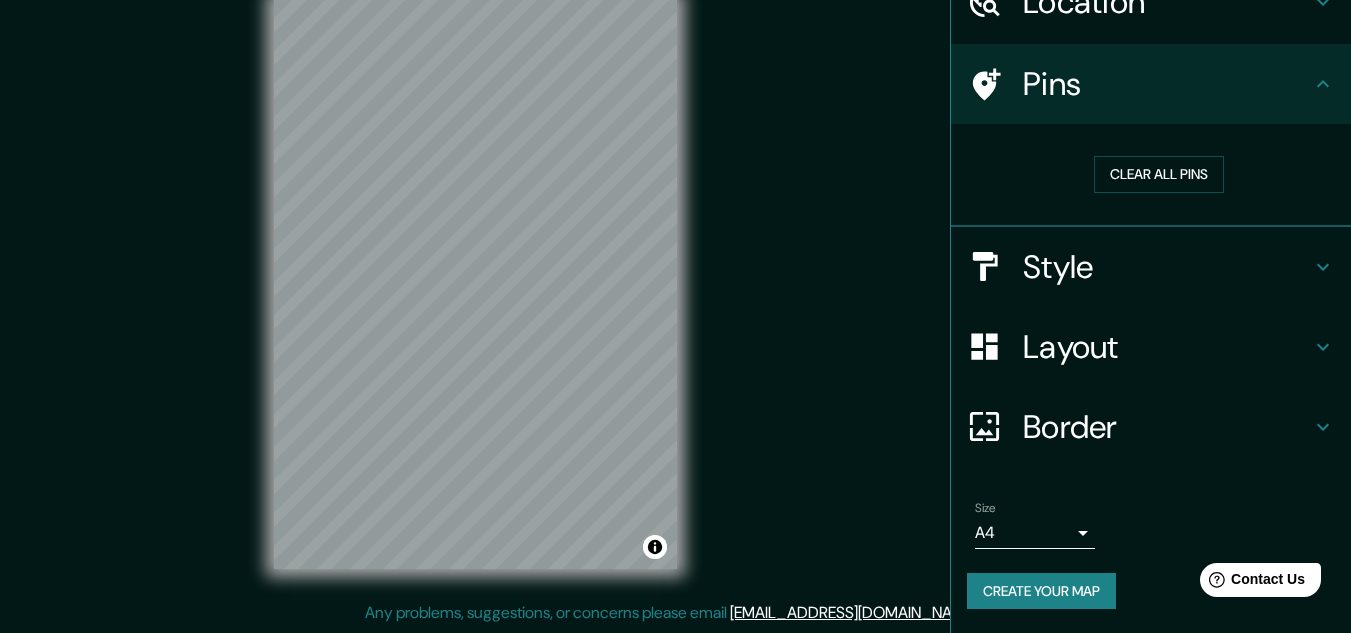 scroll, scrollTop: 102, scrollLeft: 0, axis: vertical 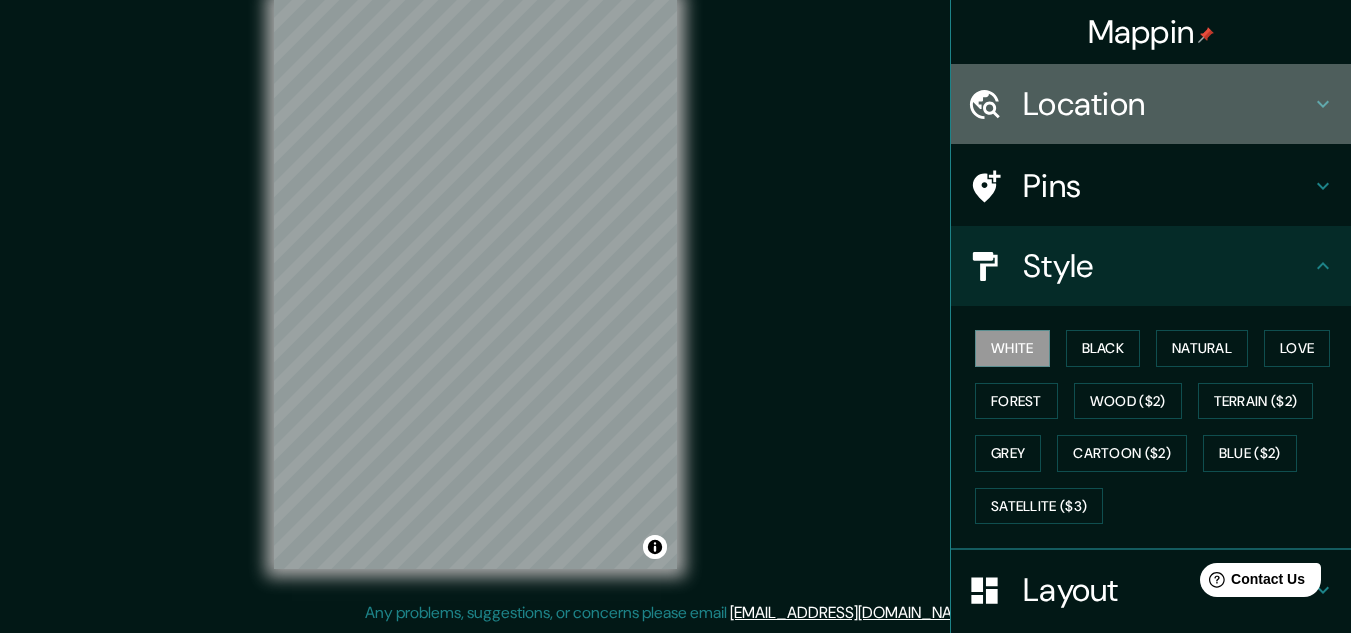 click on "Location" at bounding box center [1167, 104] 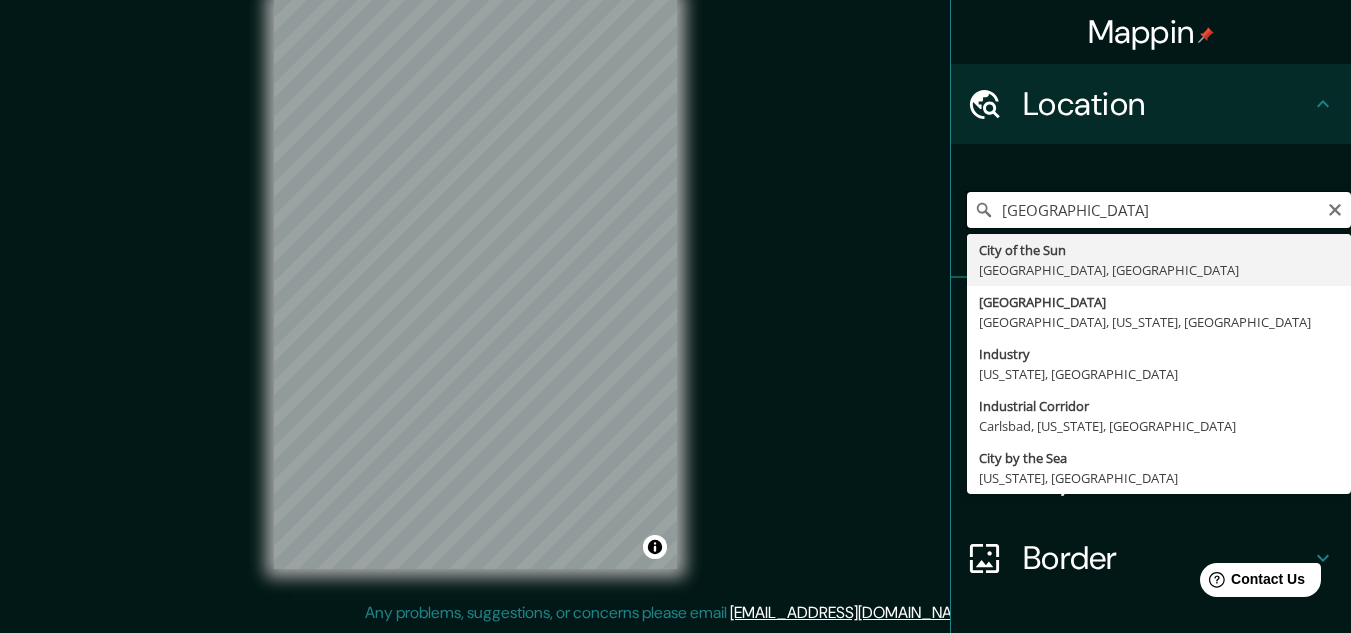 click on "MEXICO CITY" at bounding box center (1159, 210) 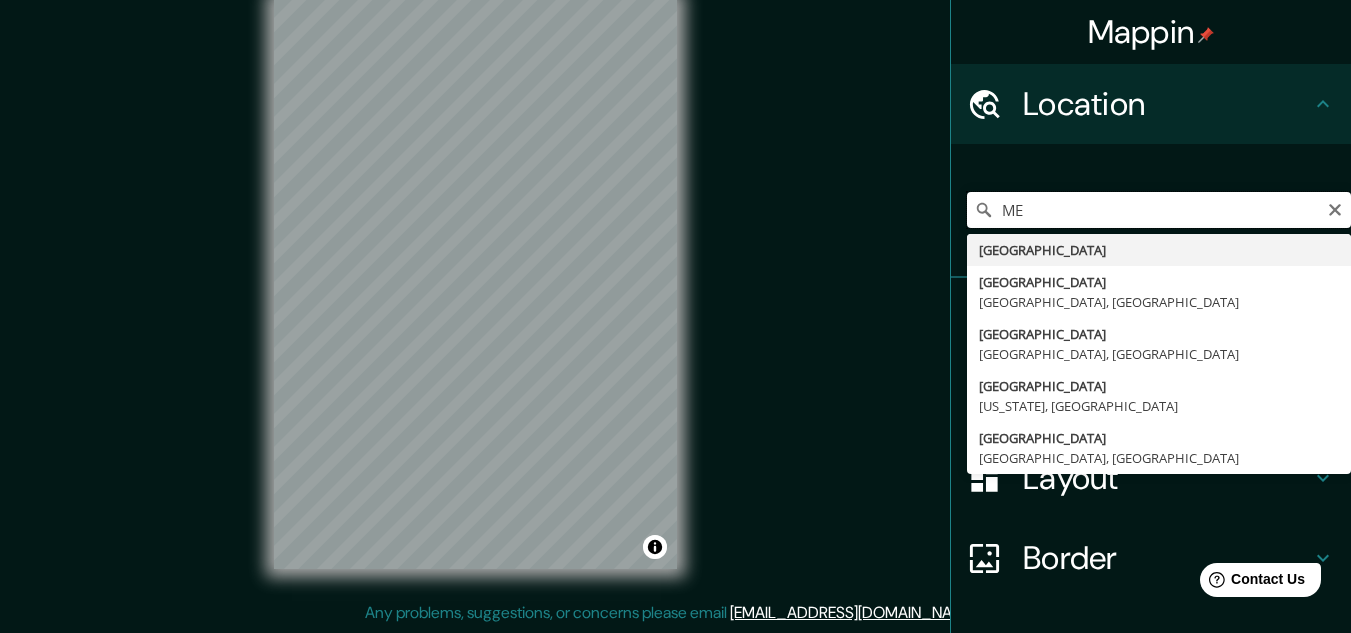 type on "M" 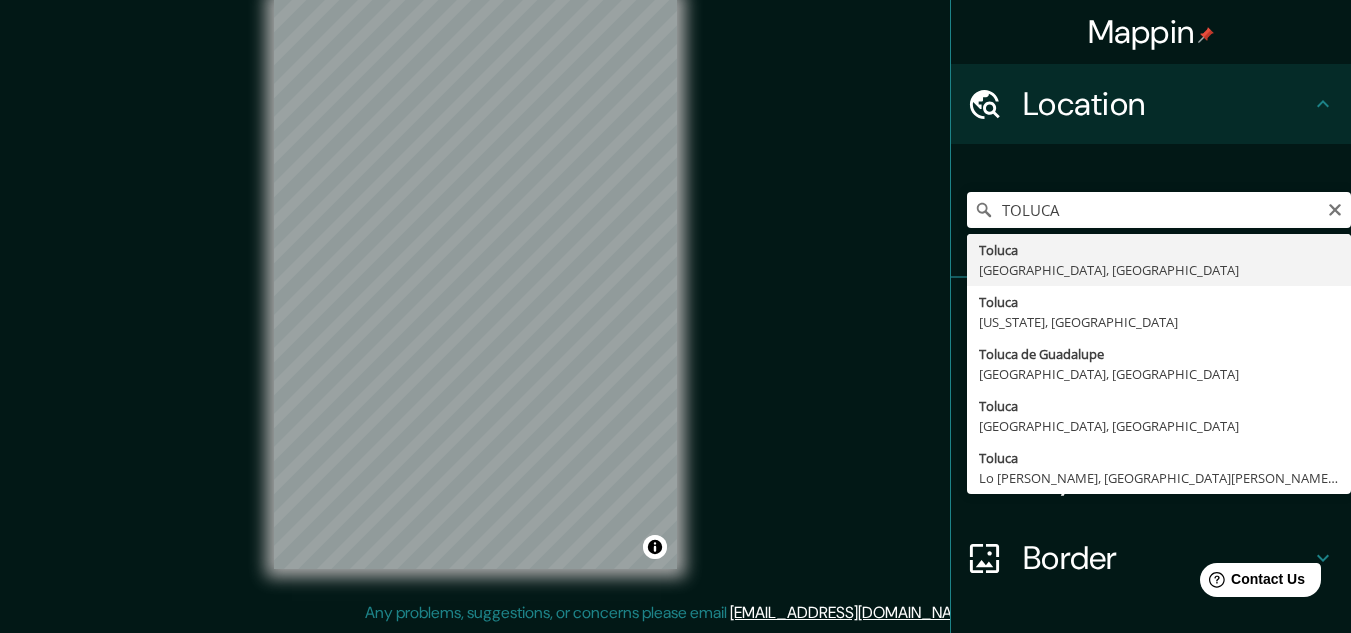 type on "Toluca, [GEOGRAPHIC_DATA], [GEOGRAPHIC_DATA]" 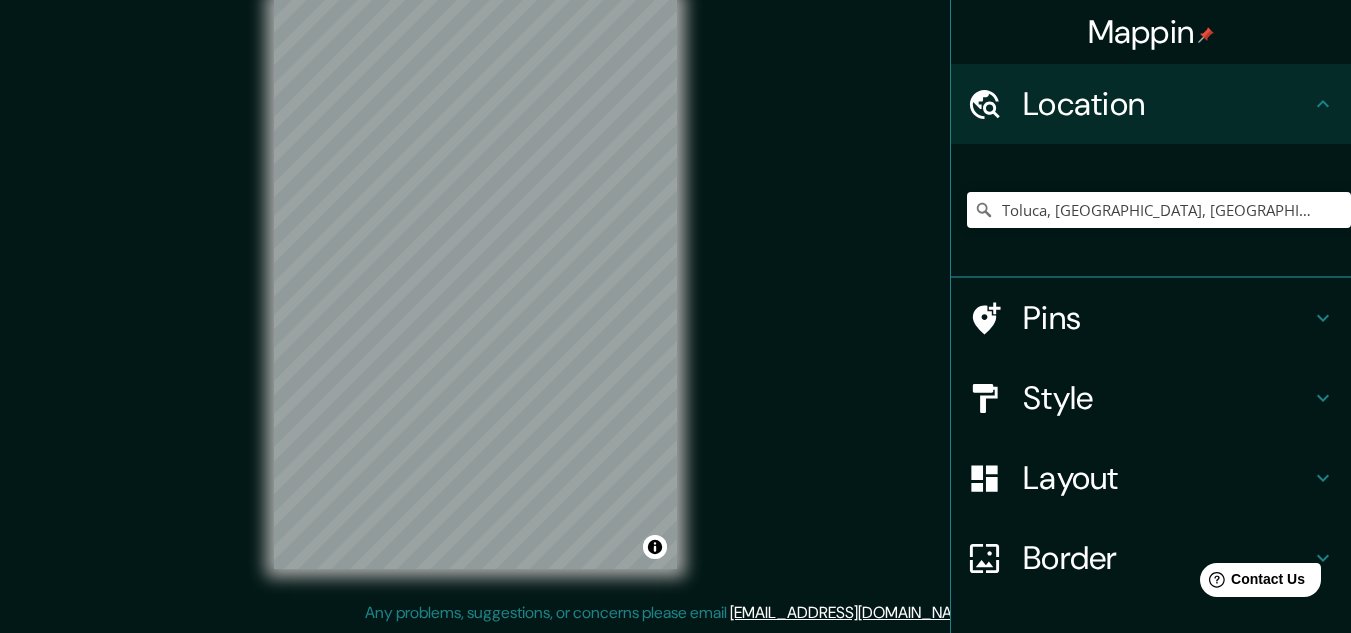 drag, startPoint x: 1062, startPoint y: 269, endPoint x: 1225, endPoint y: 326, distance: 172.6789 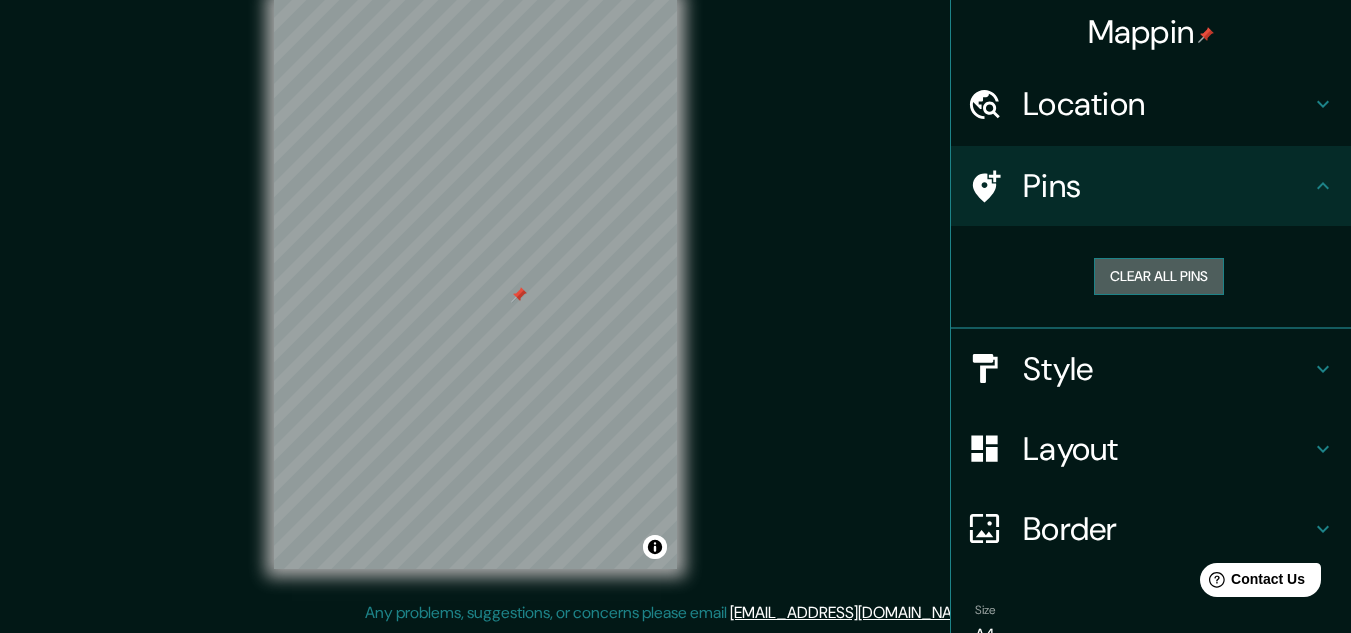 click on "Clear all pins" at bounding box center (1159, 276) 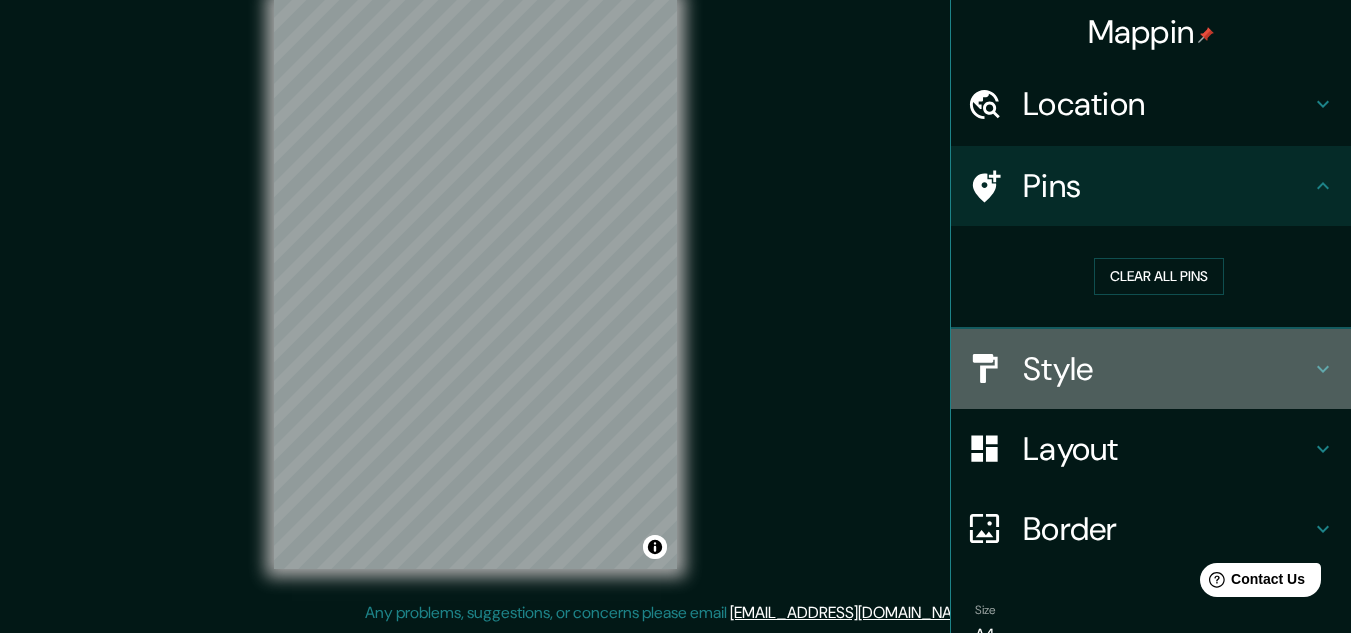 click on "Style" at bounding box center (1167, 369) 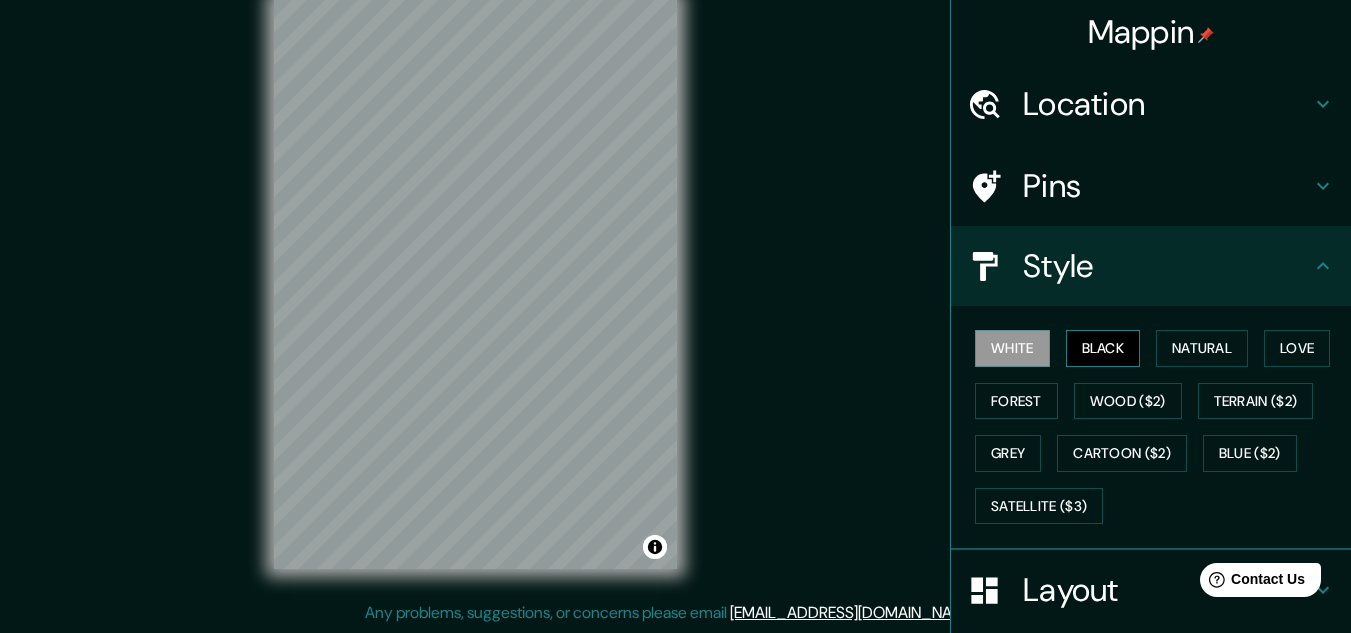 click on "Black" at bounding box center (1103, 348) 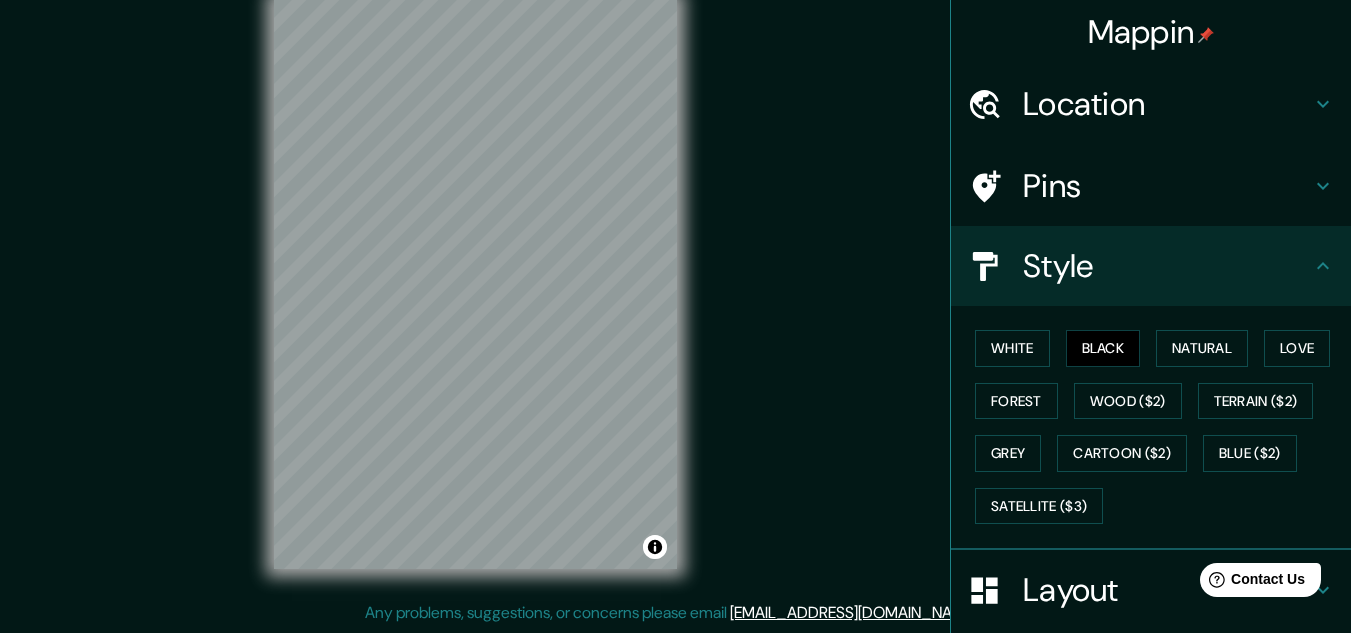 click on "White Black Natural Love Forest Wood ($2) Terrain ($2) Grey Cartoon ($2) Blue ($2) Satellite ($3)" at bounding box center [1159, 427] 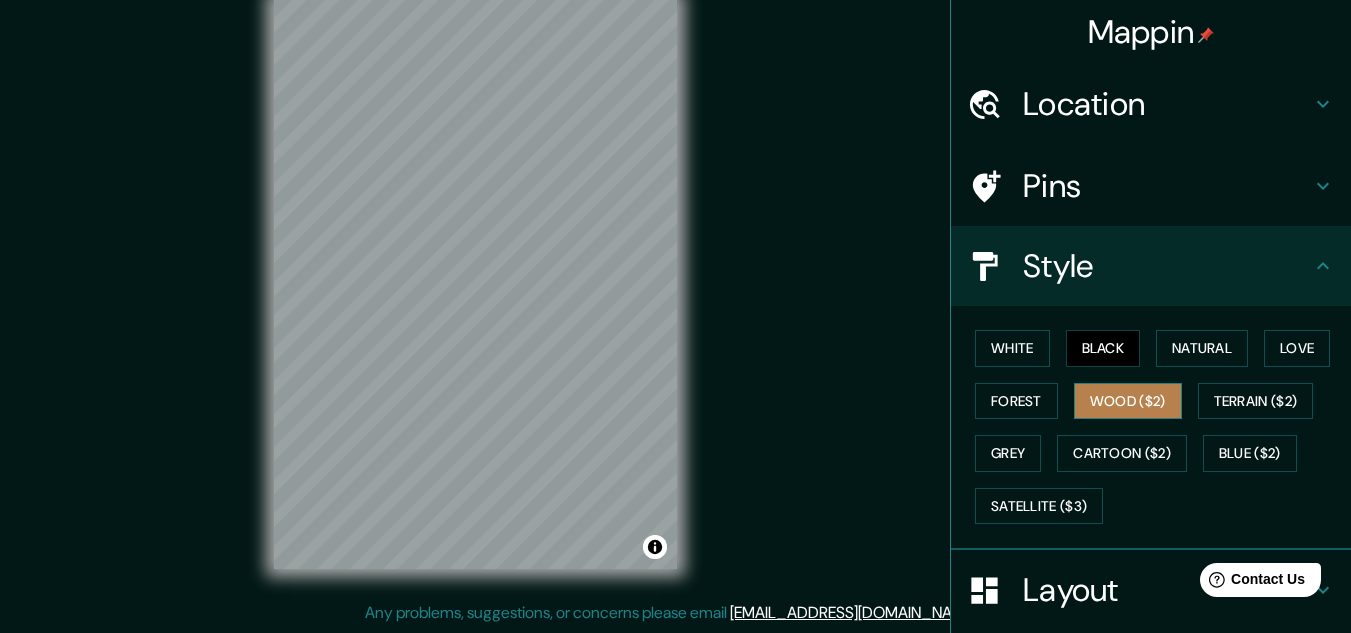 click on "Wood ($2)" at bounding box center (1128, 401) 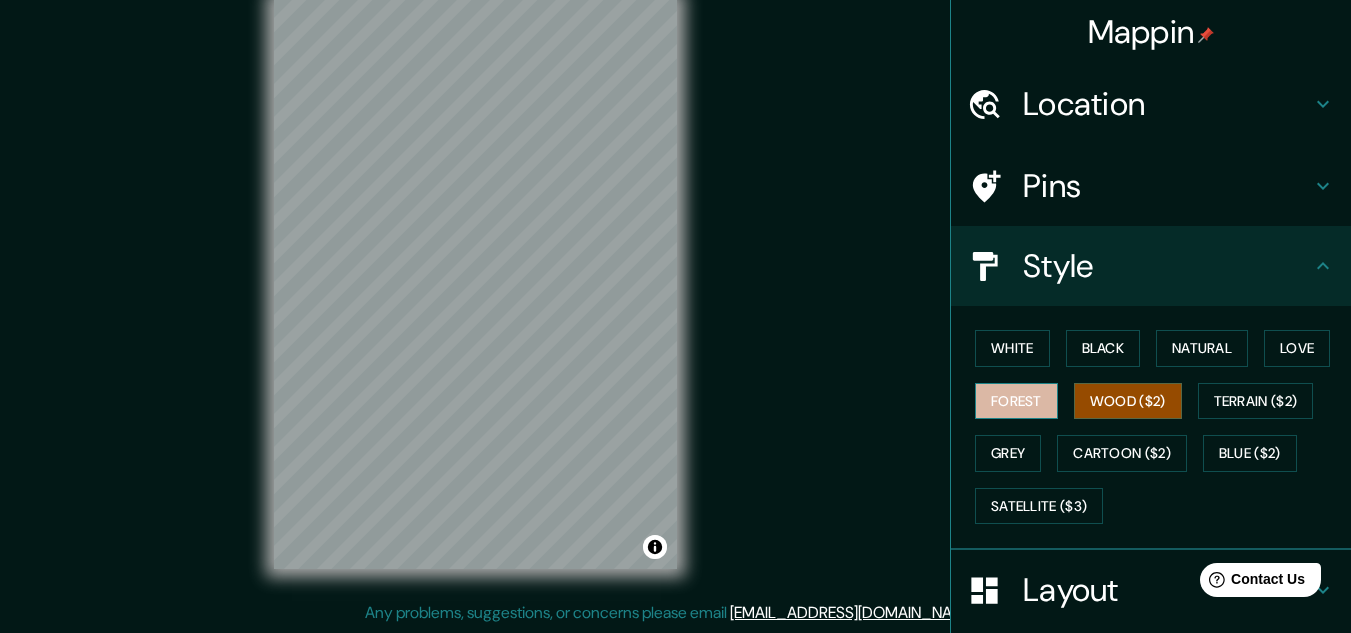 click on "Forest" at bounding box center (1016, 401) 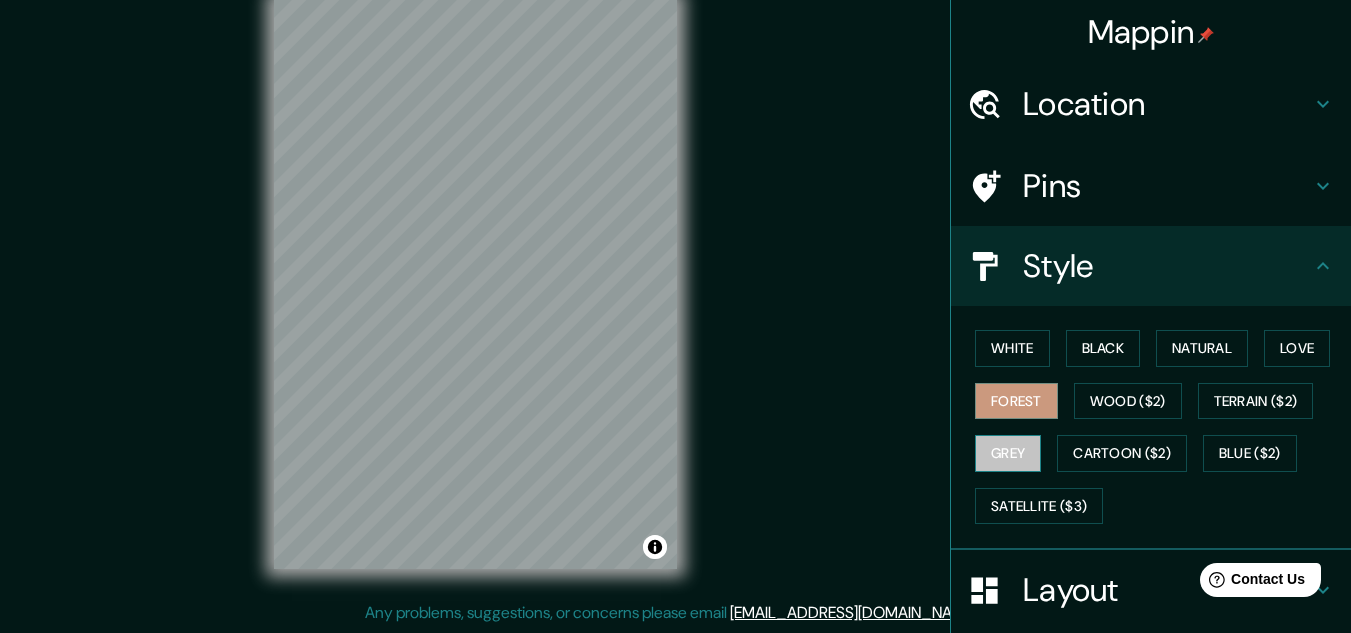 click on "Grey" at bounding box center (1008, 453) 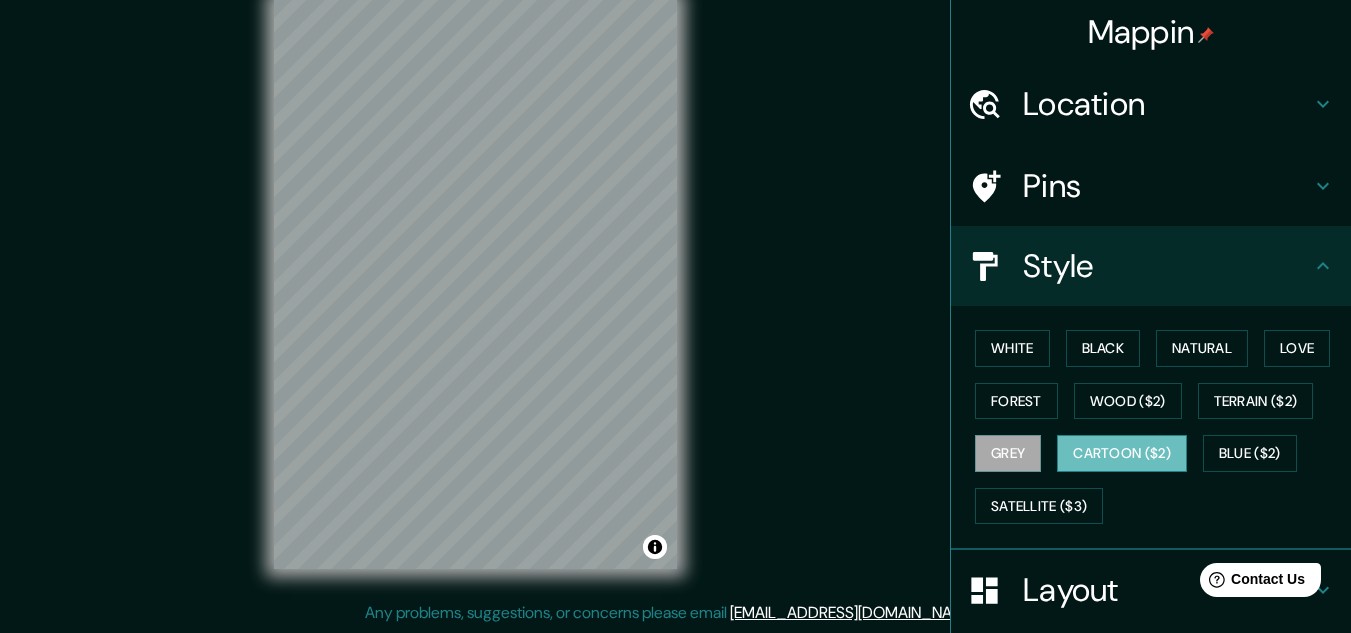 click on "Cartoon ($2)" at bounding box center [1122, 453] 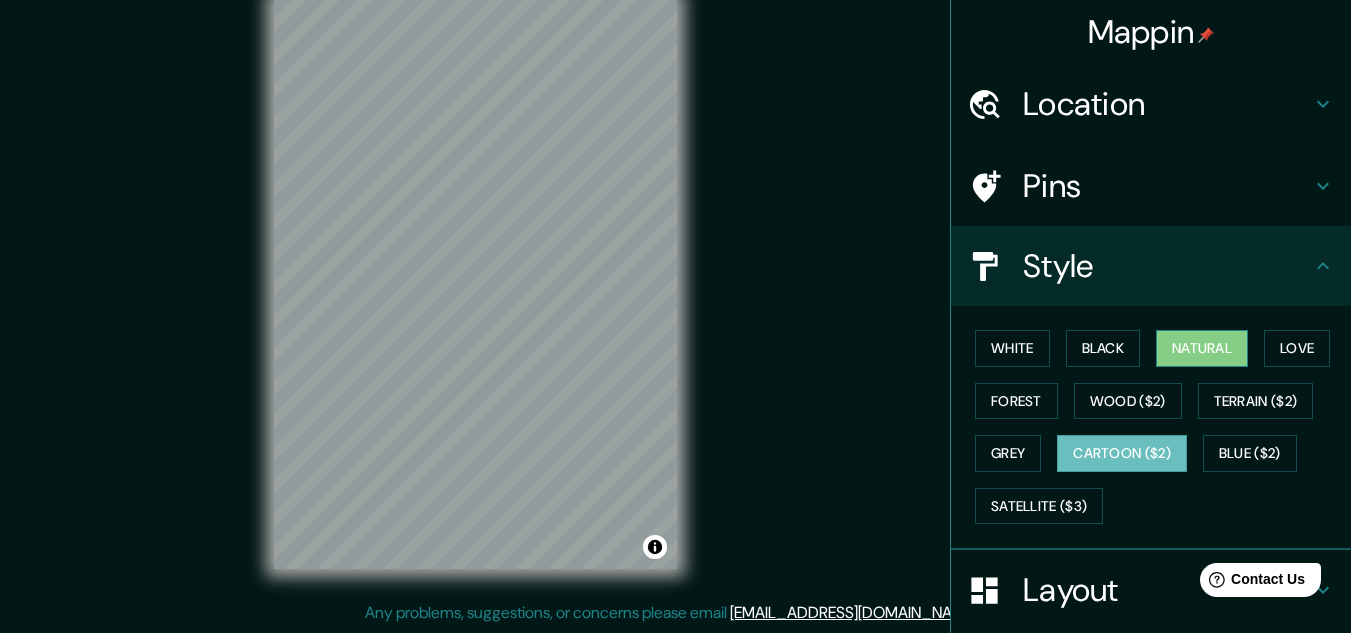 click on "Natural" at bounding box center [1202, 348] 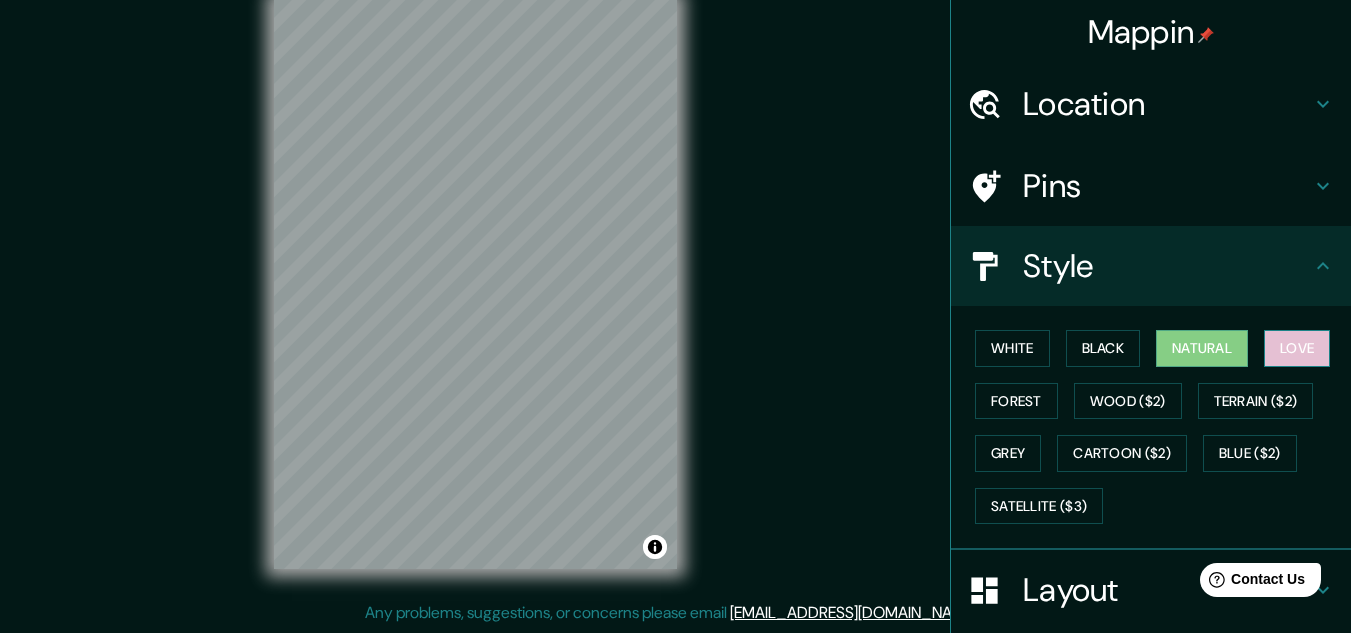 click on "Love" at bounding box center (1297, 348) 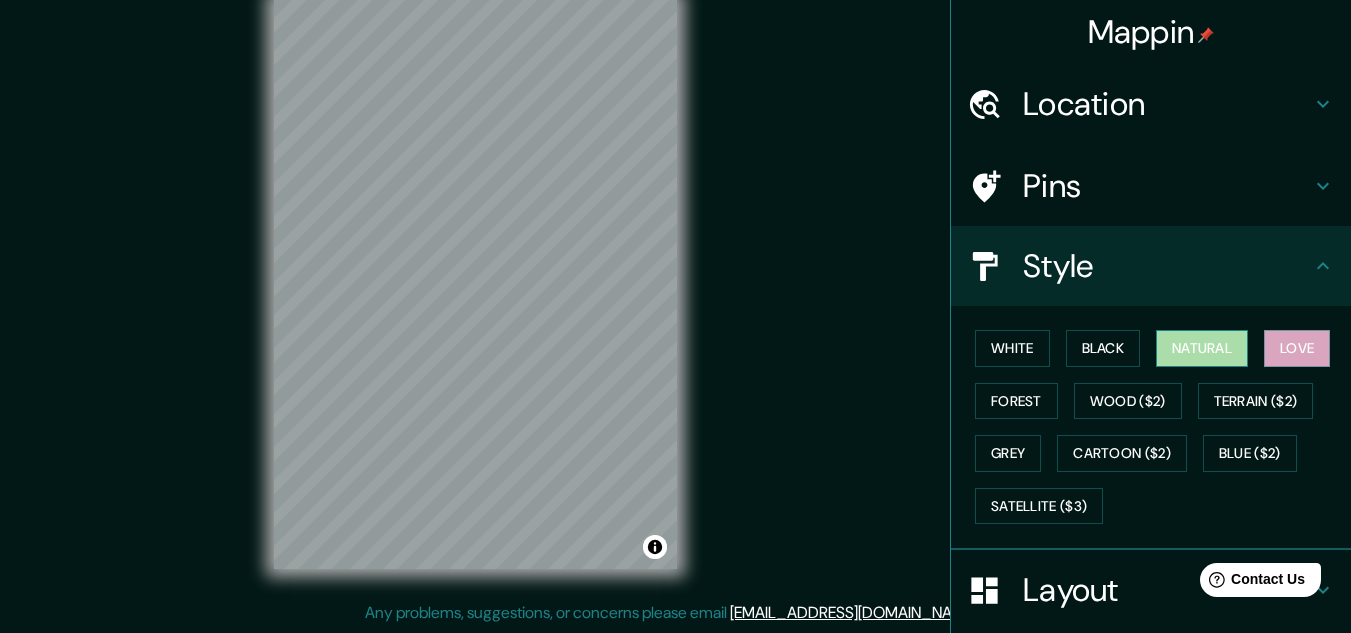 click on "Natural" at bounding box center (1202, 348) 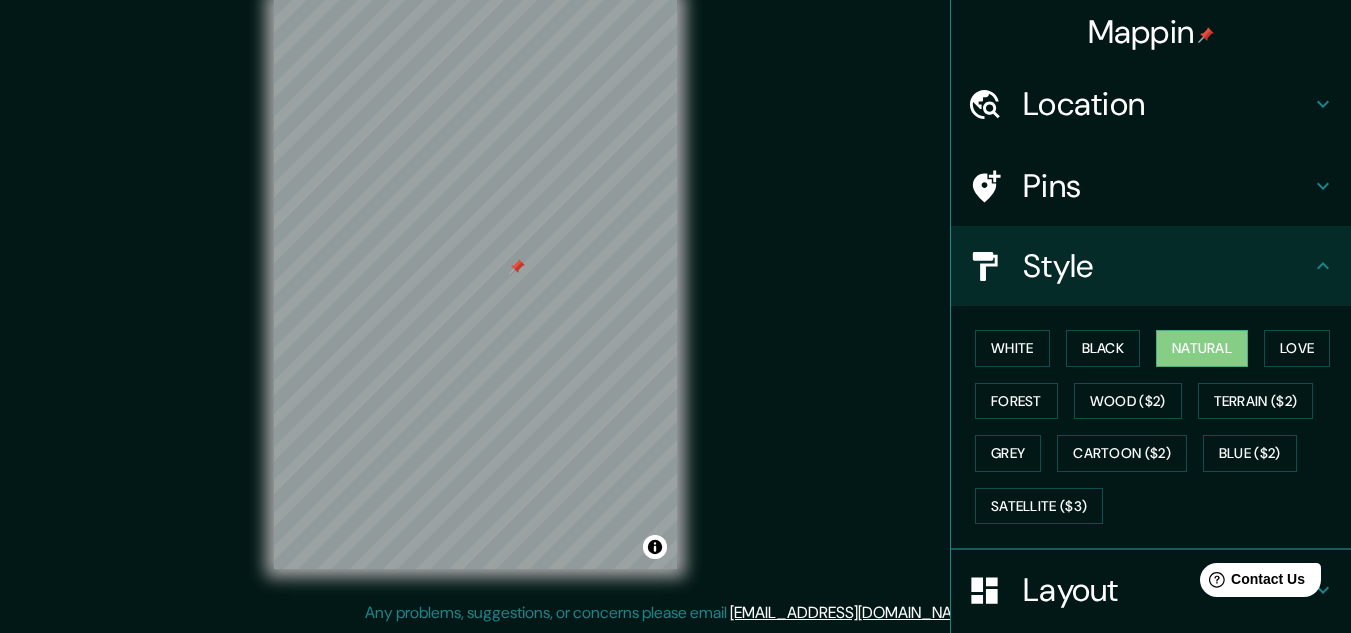 click at bounding box center (517, 267) 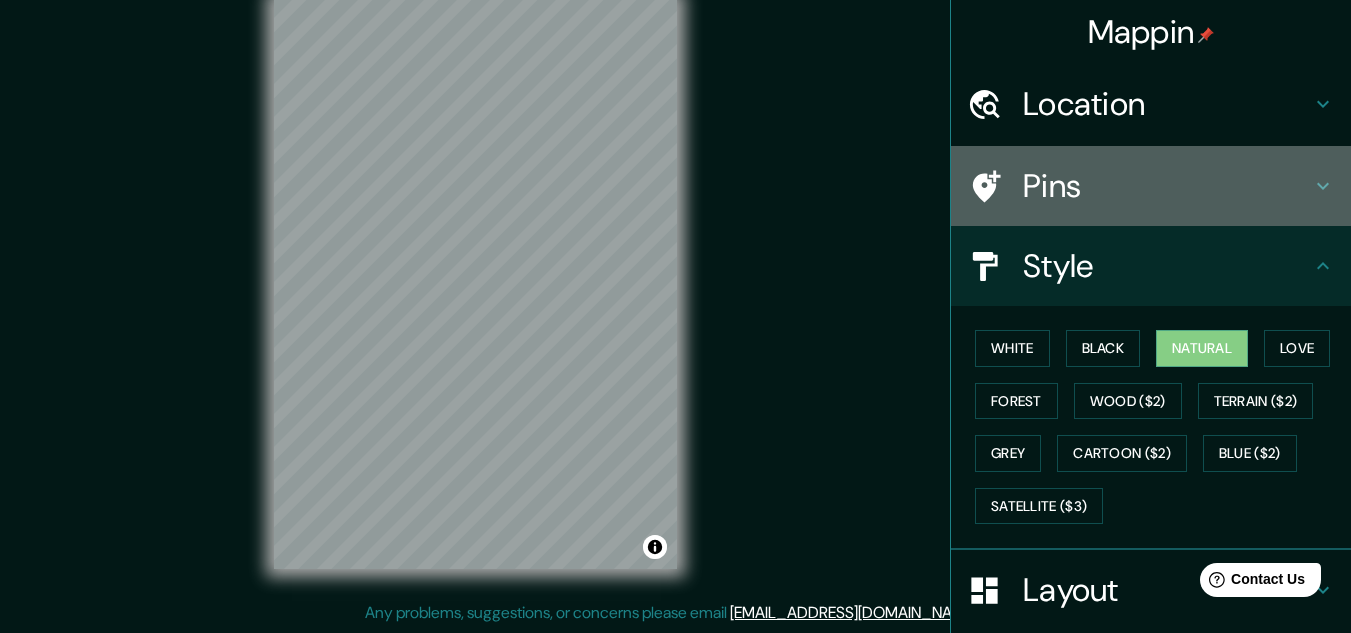click on "Pins" at bounding box center [1167, 186] 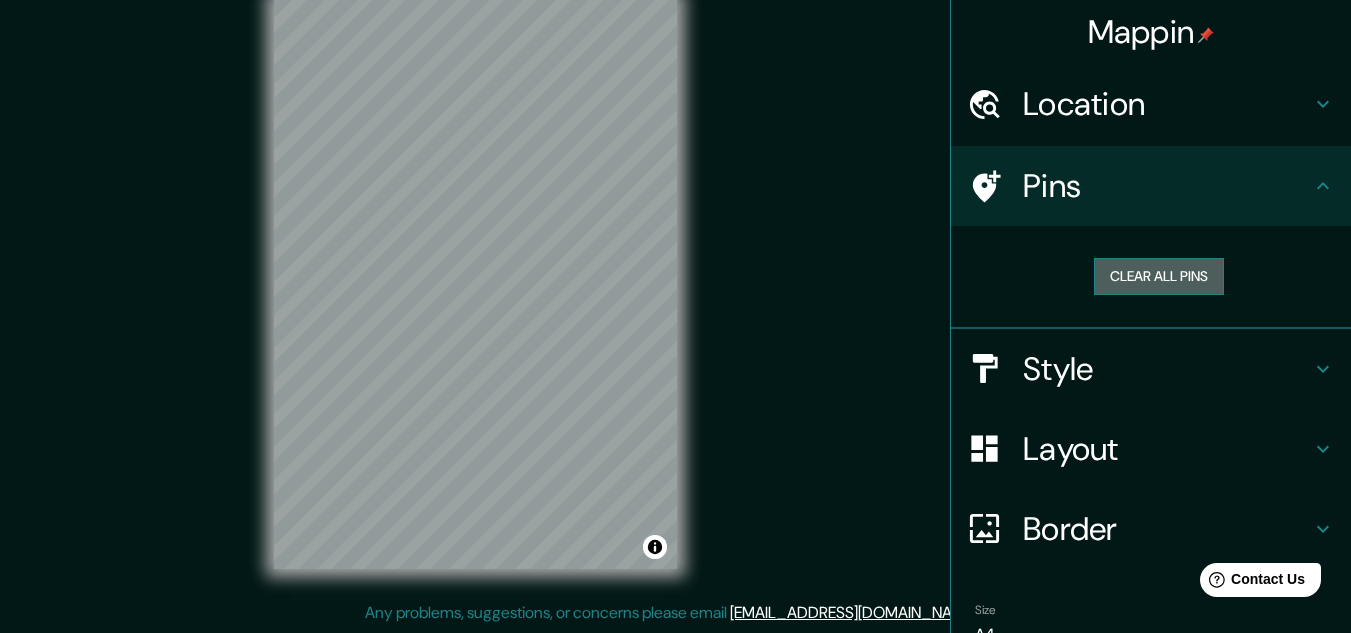click on "Clear all pins" at bounding box center (1159, 276) 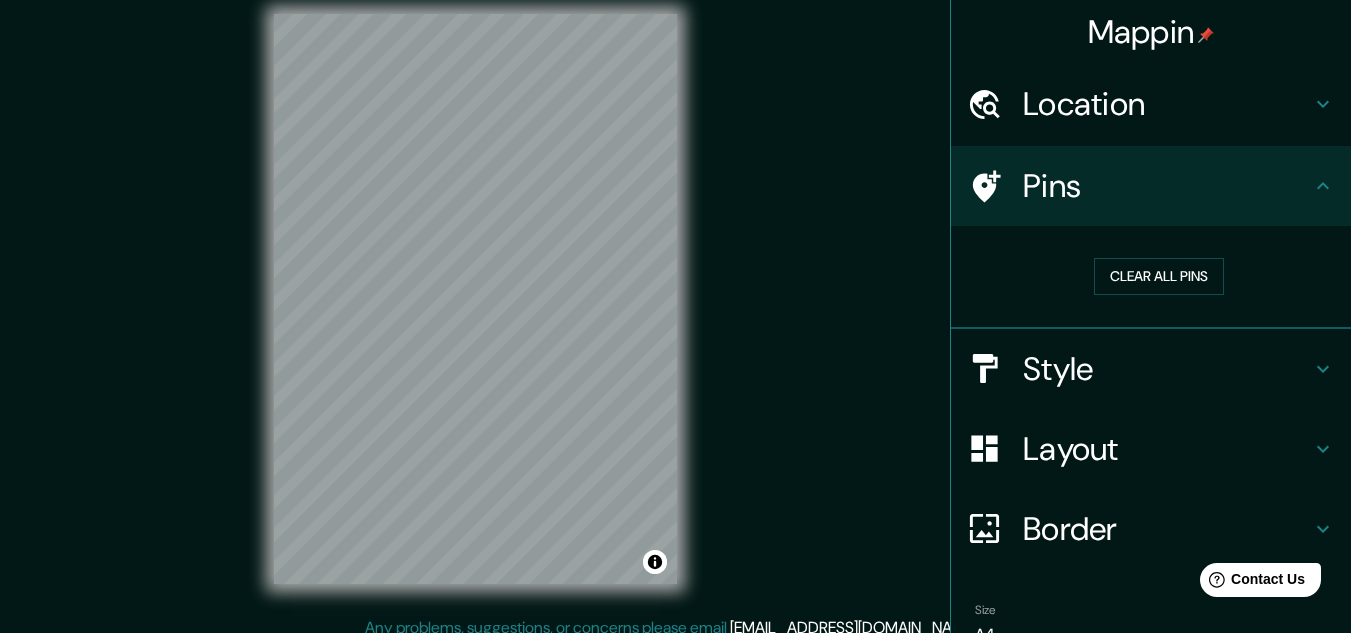 scroll, scrollTop: 33, scrollLeft: 0, axis: vertical 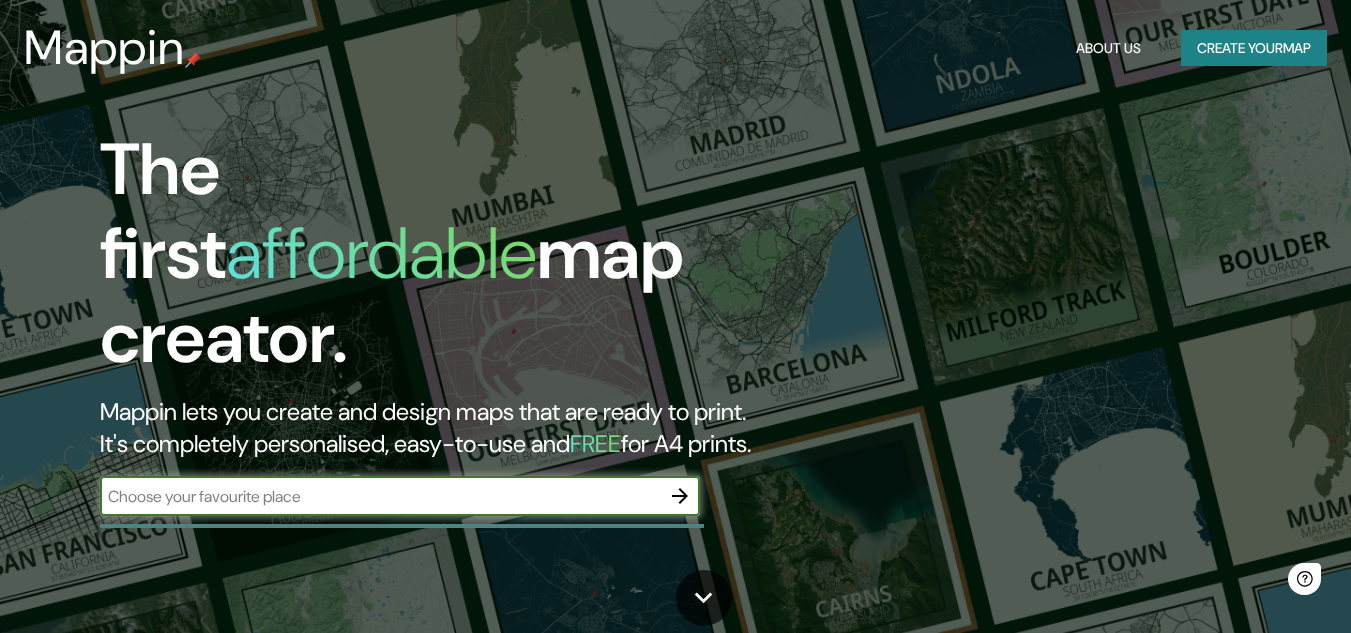 click on "Create your   map" at bounding box center [1254, 48] 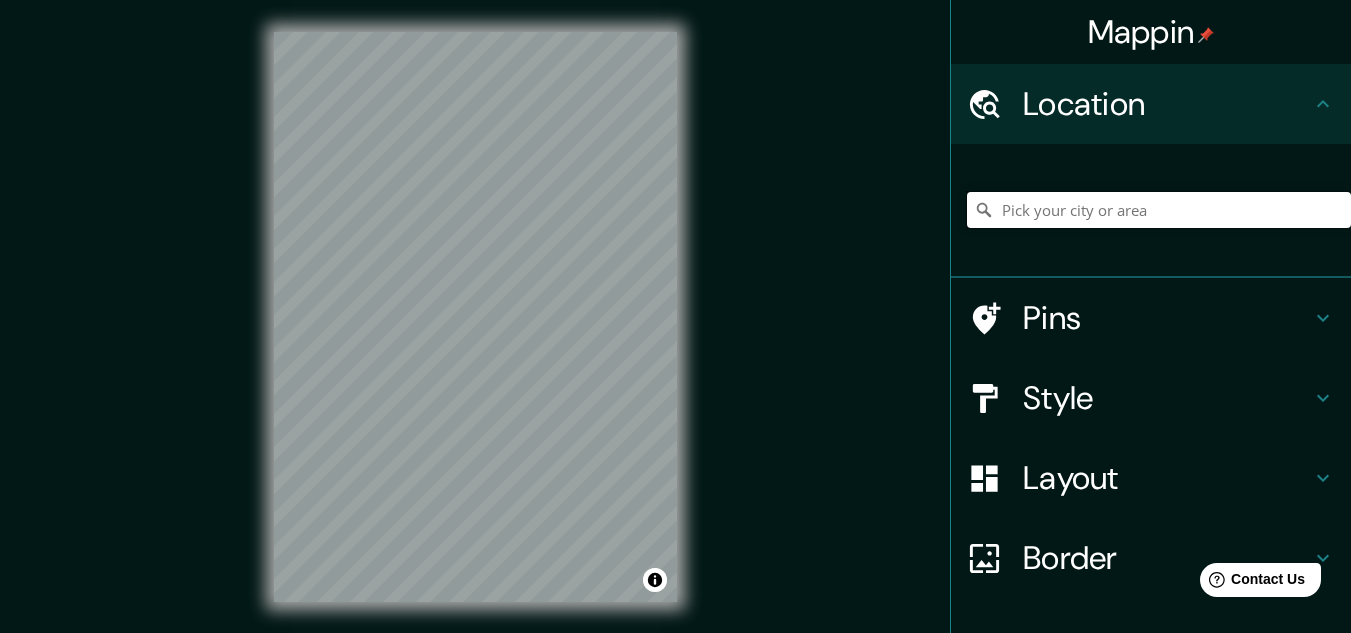 click at bounding box center (1159, 210) 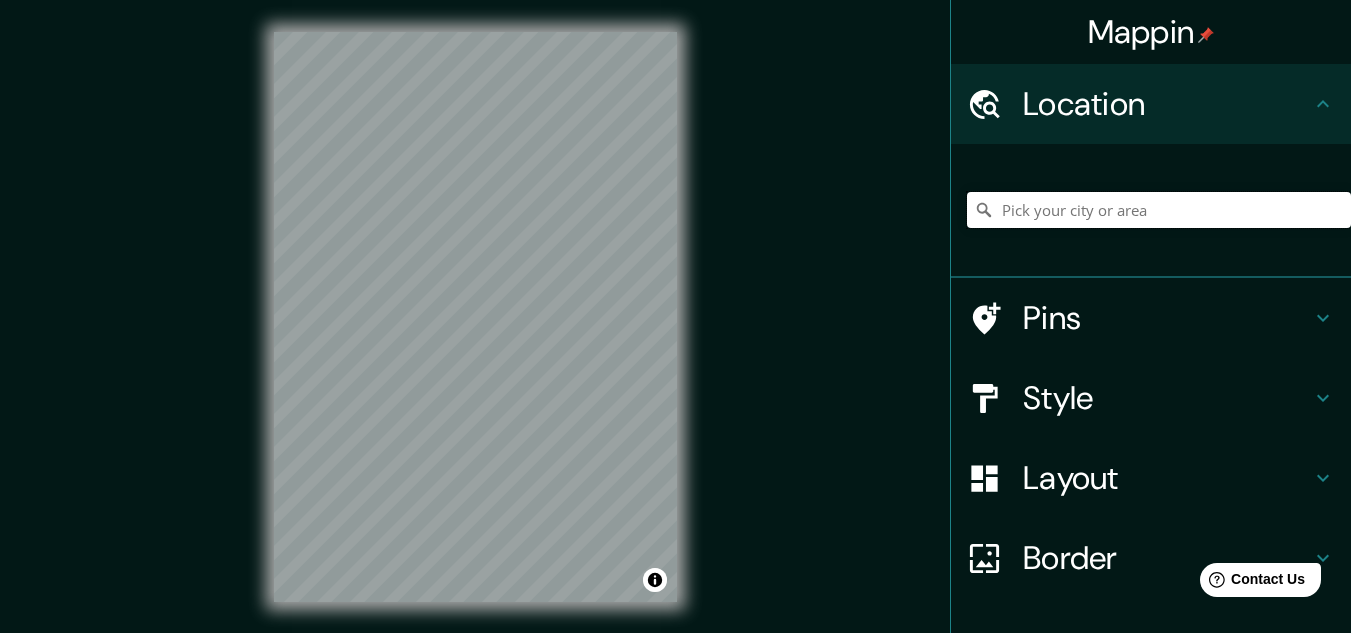 paste on "[PERSON_NAME] Industrial en Toluca [GEOGRAPHIC_DATA] 5,000 m2, [GEOGRAPHIC_DATA], [GEOGRAPHIC_DATA]. de [GEOGRAPHIC_DATA]" 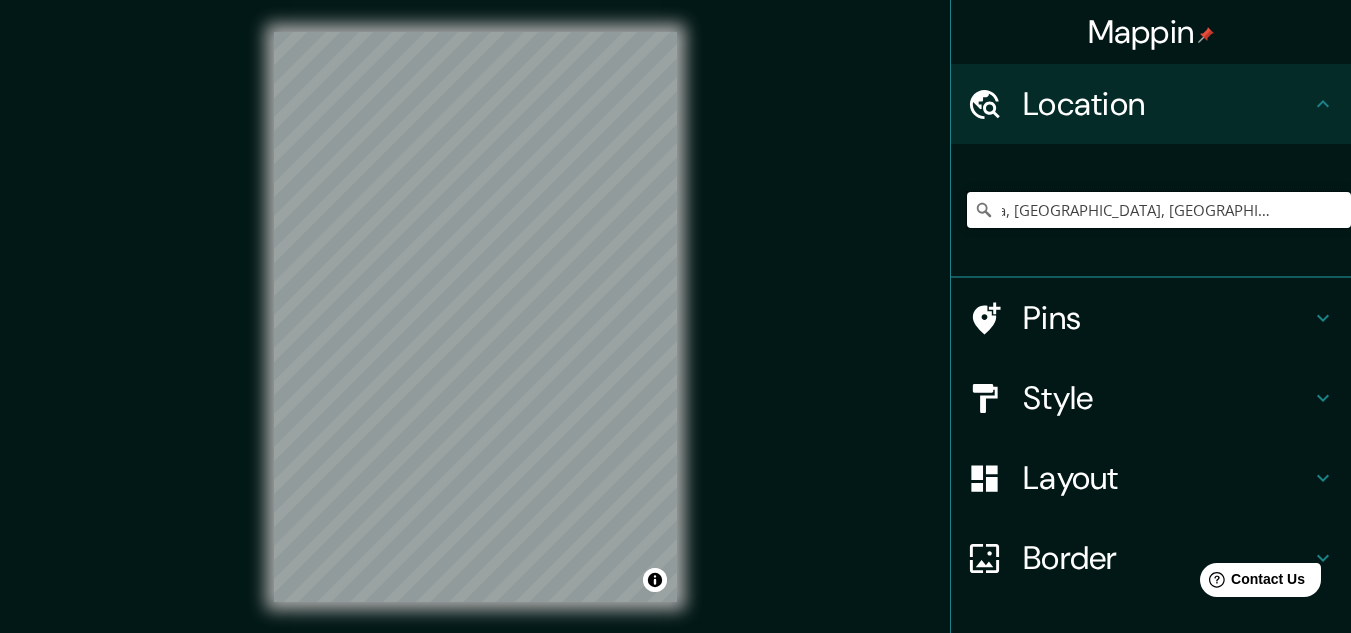 scroll, scrollTop: 0, scrollLeft: 0, axis: both 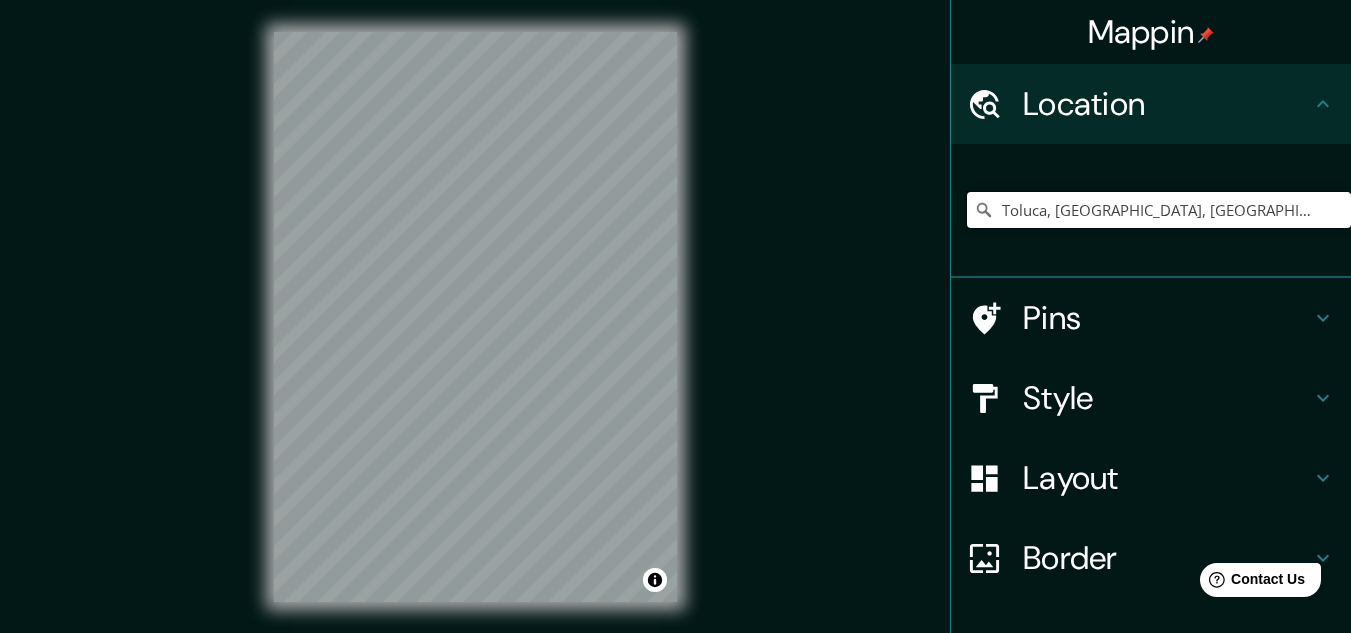 type on "Toluca, [GEOGRAPHIC_DATA], [GEOGRAPHIC_DATA]" 